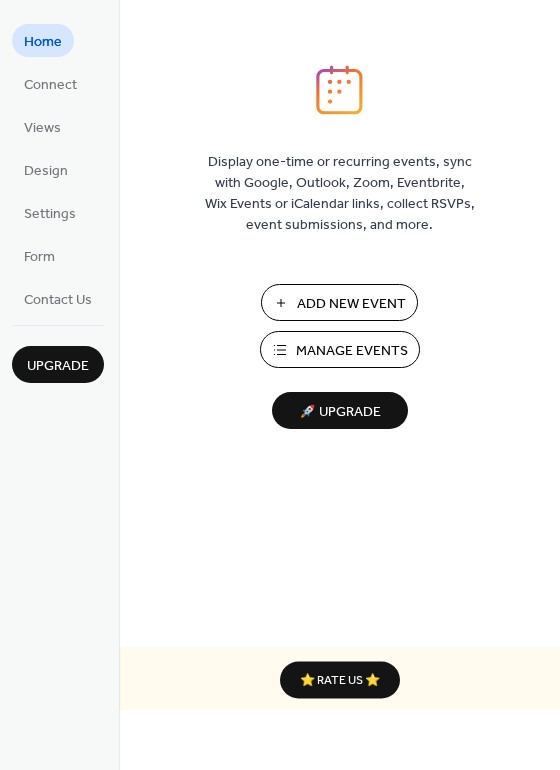 scroll, scrollTop: 0, scrollLeft: 0, axis: both 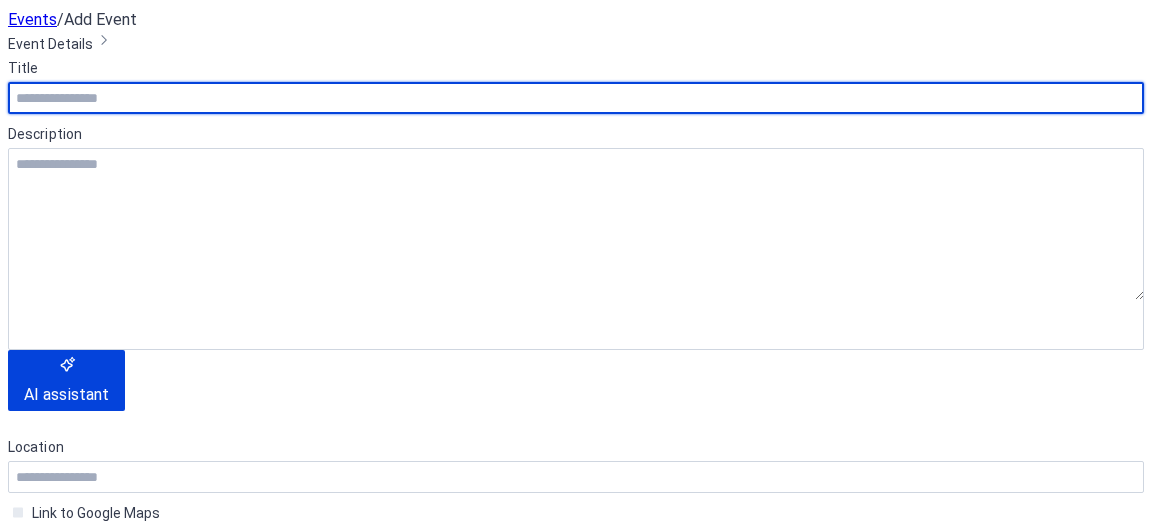 click at bounding box center (576, 98) 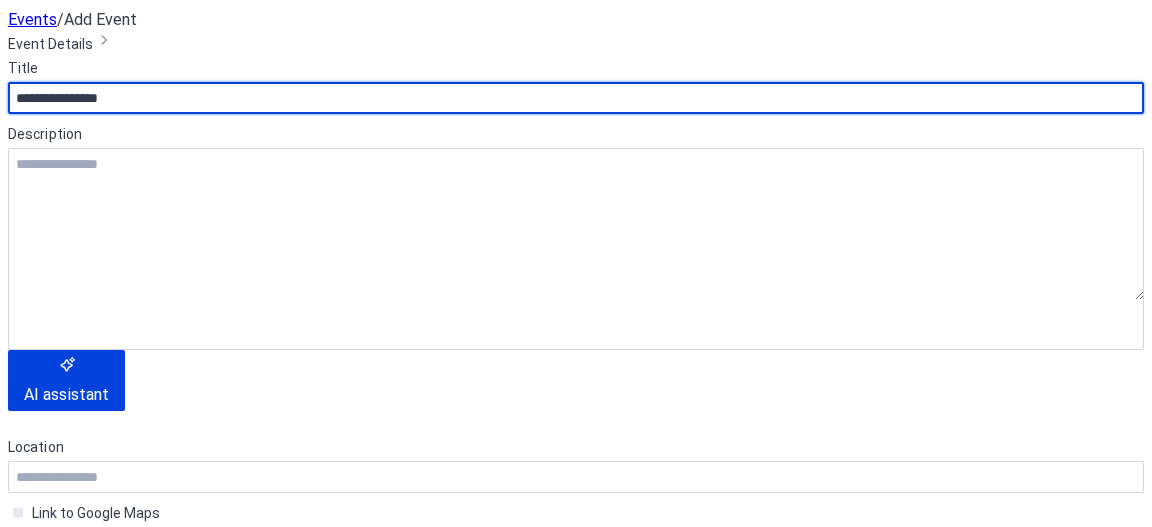 drag, startPoint x: 161, startPoint y: 180, endPoint x: 115, endPoint y: 181, distance: 46.010868 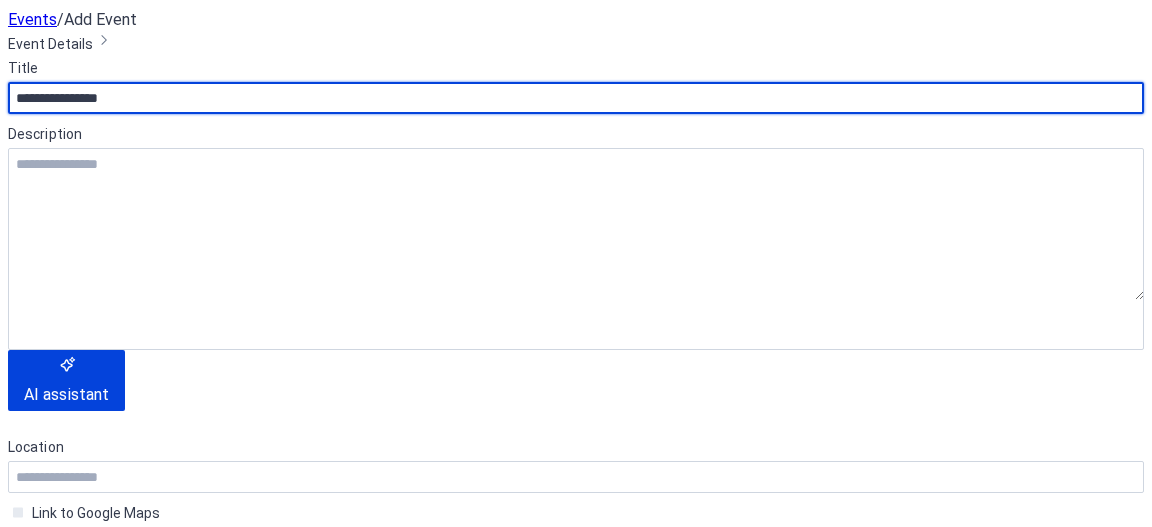 click on "**********" at bounding box center (576, 98) 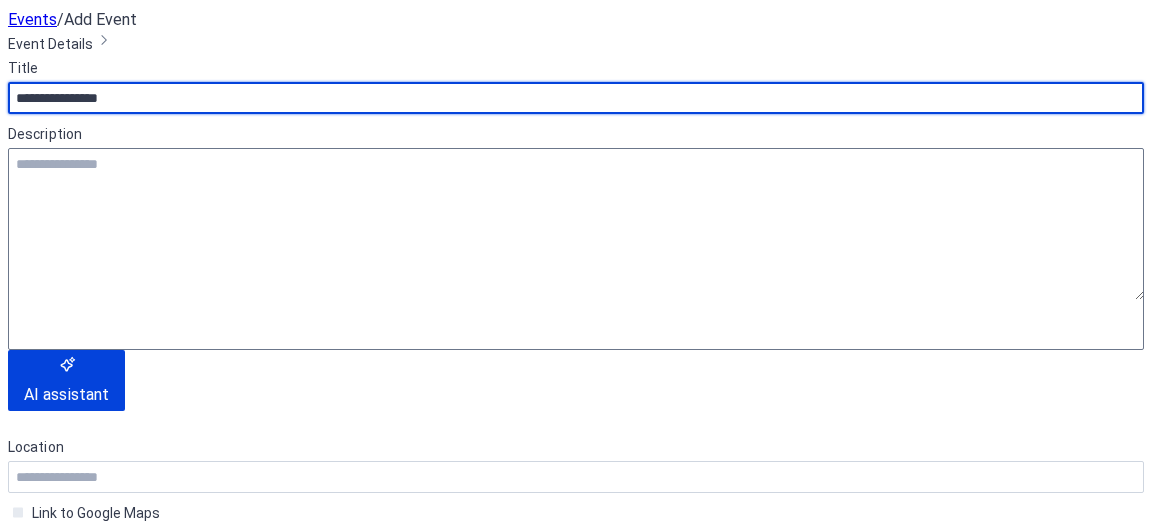 type on "**********" 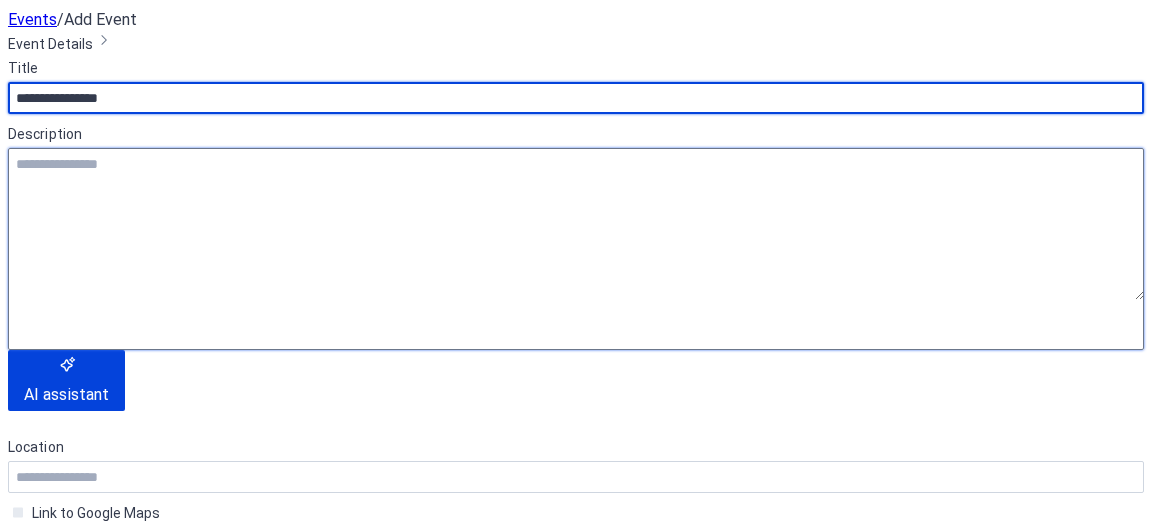 click at bounding box center [576, 224] 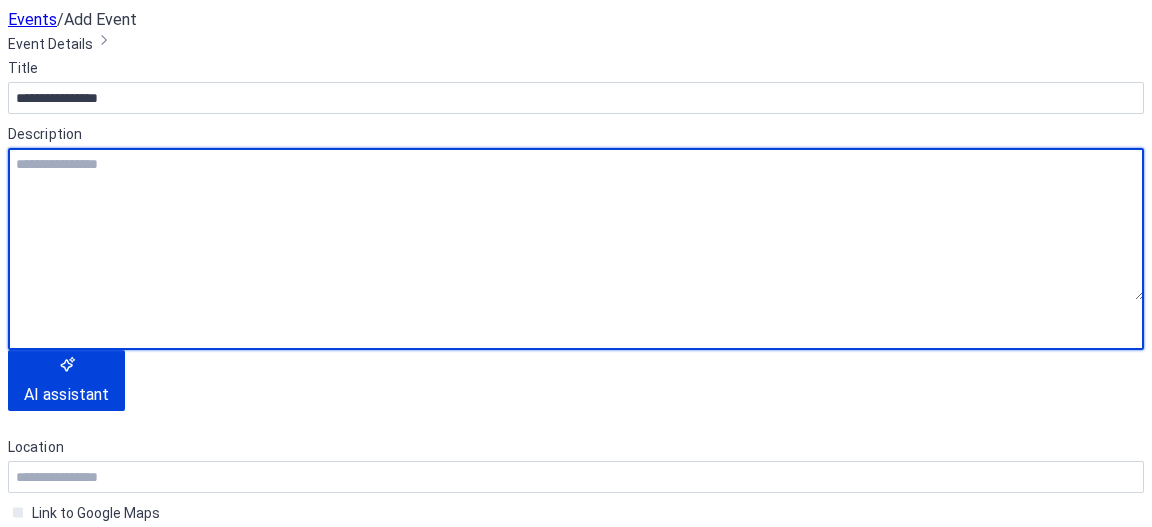 scroll, scrollTop: 60, scrollLeft: 0, axis: vertical 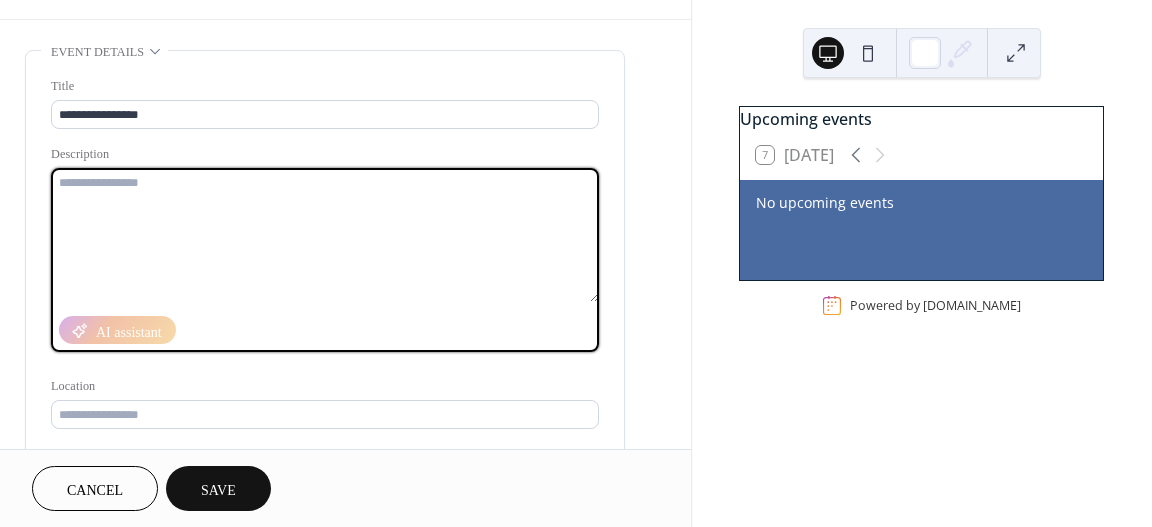 click at bounding box center [325, 235] 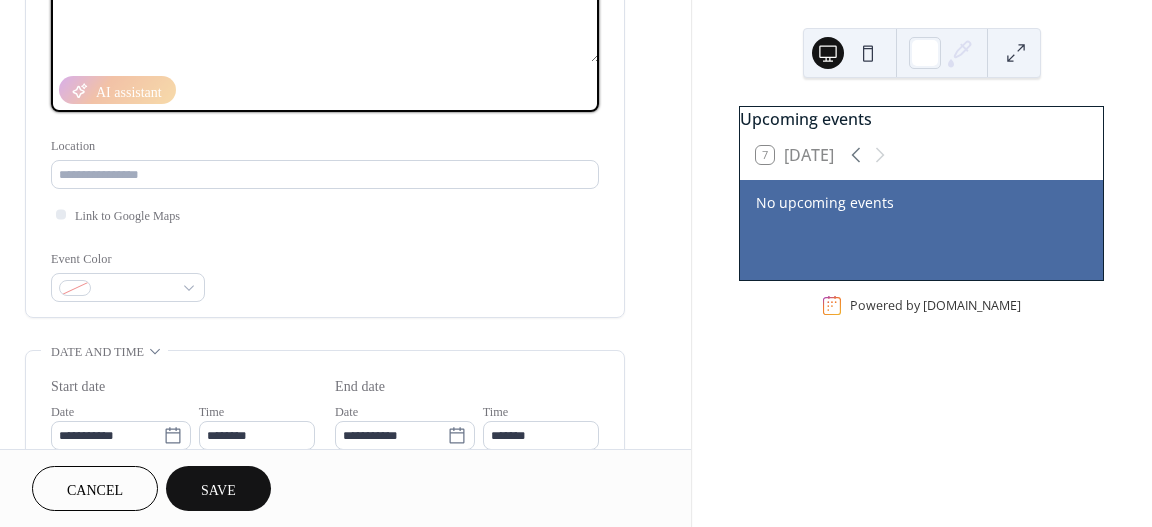 scroll, scrollTop: 360, scrollLeft: 0, axis: vertical 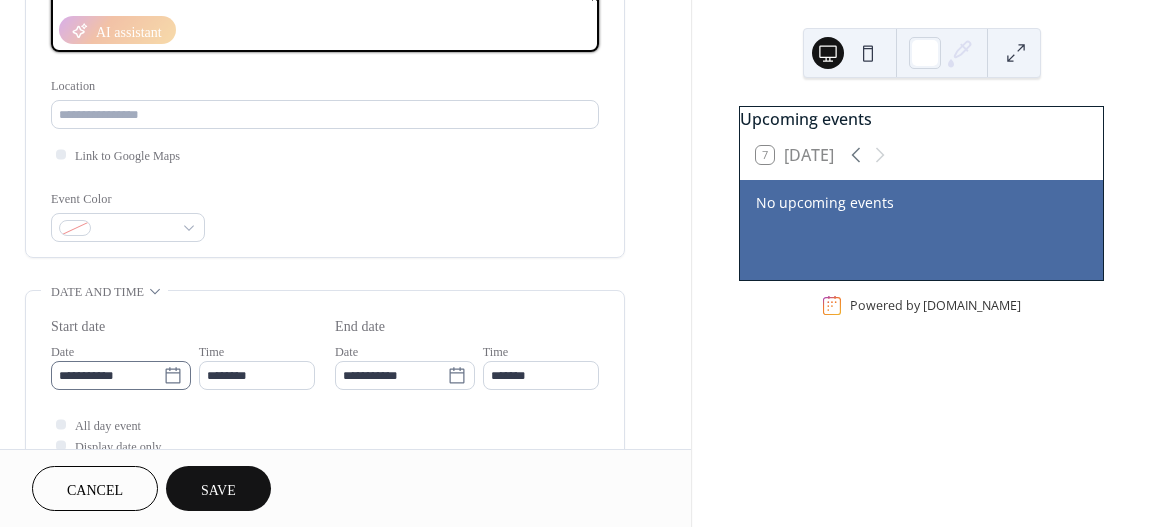 type on "**********" 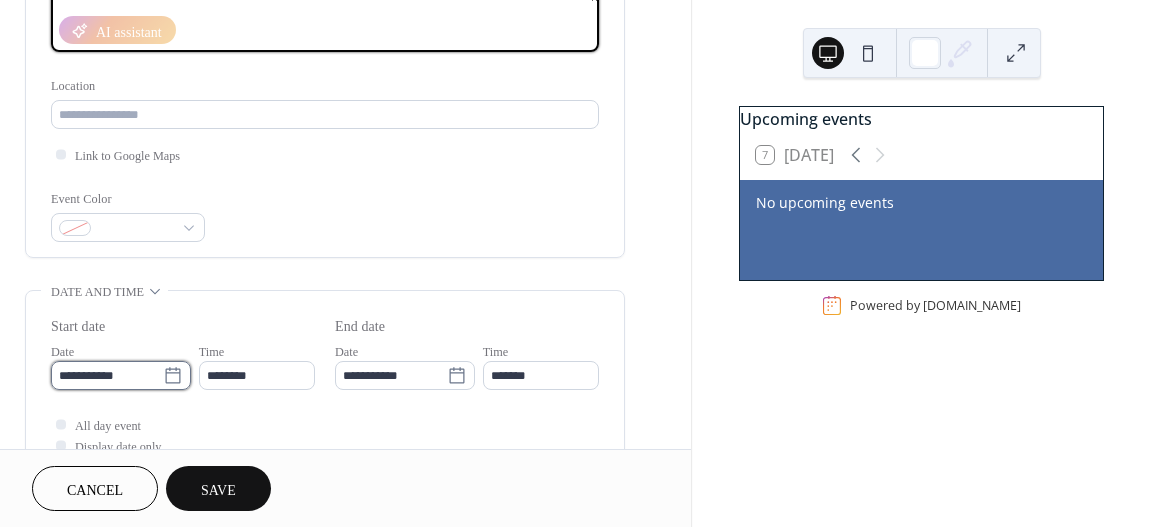 click on "**********" at bounding box center [107, 375] 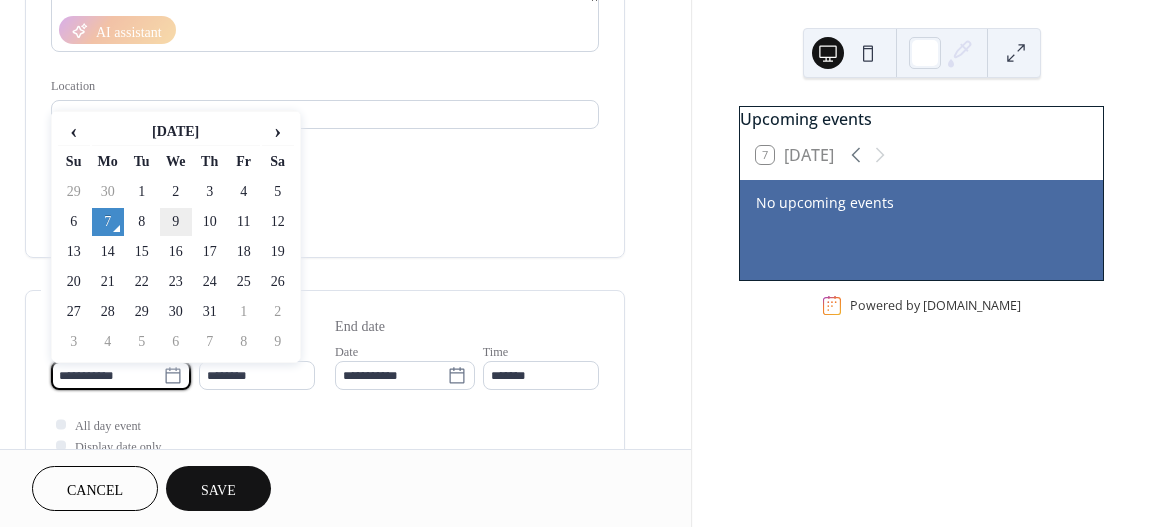 click on "9" at bounding box center (176, 222) 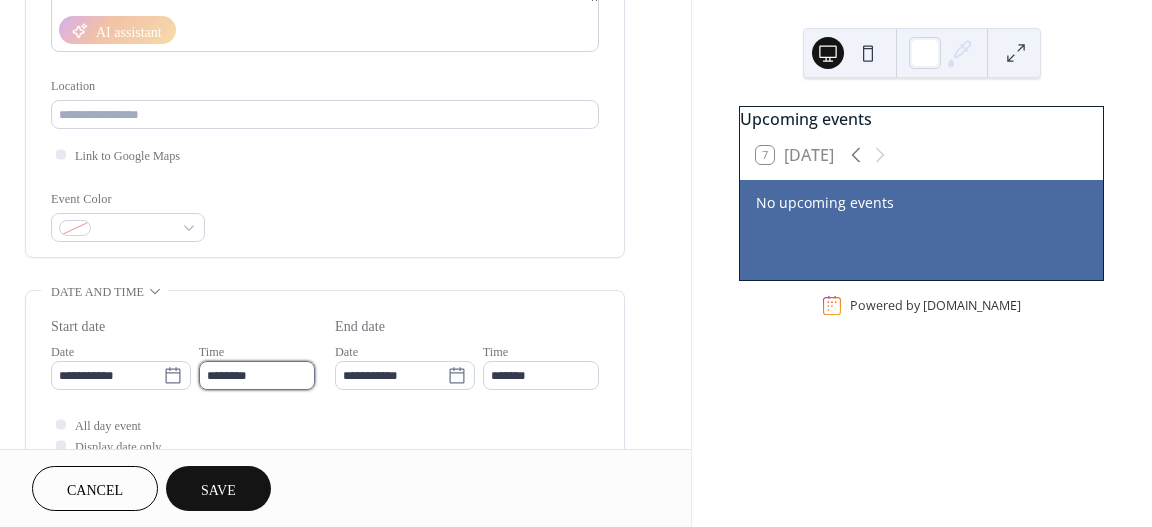 click on "********" at bounding box center [257, 375] 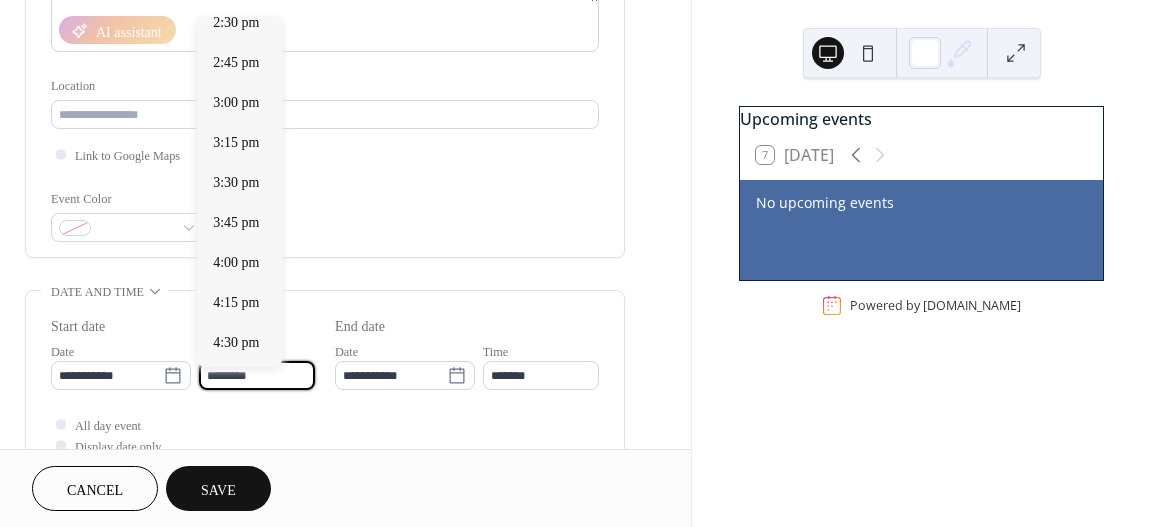 scroll, scrollTop: 2735, scrollLeft: 0, axis: vertical 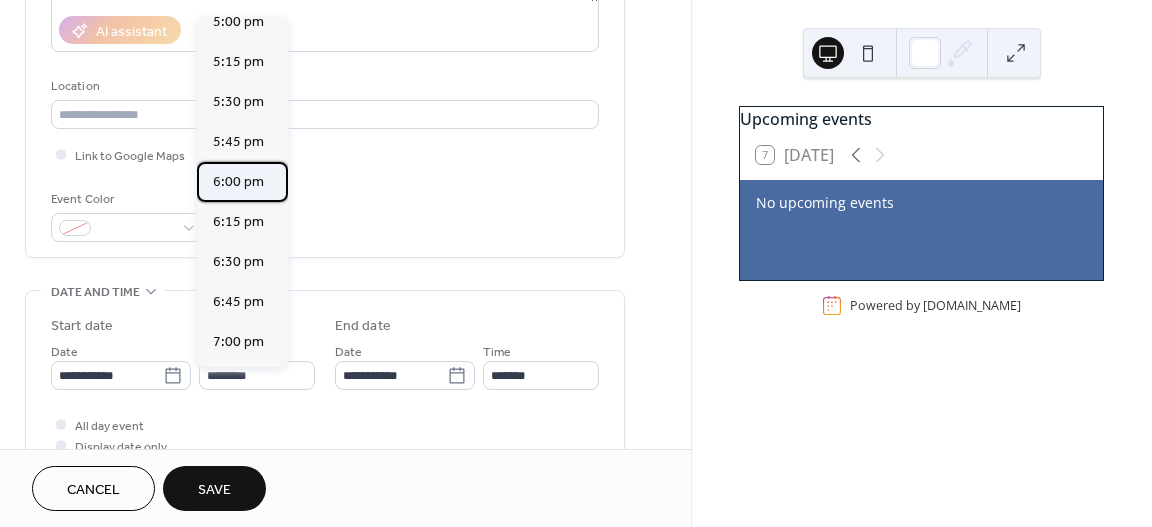 click on "6:00 pm" at bounding box center [238, 181] 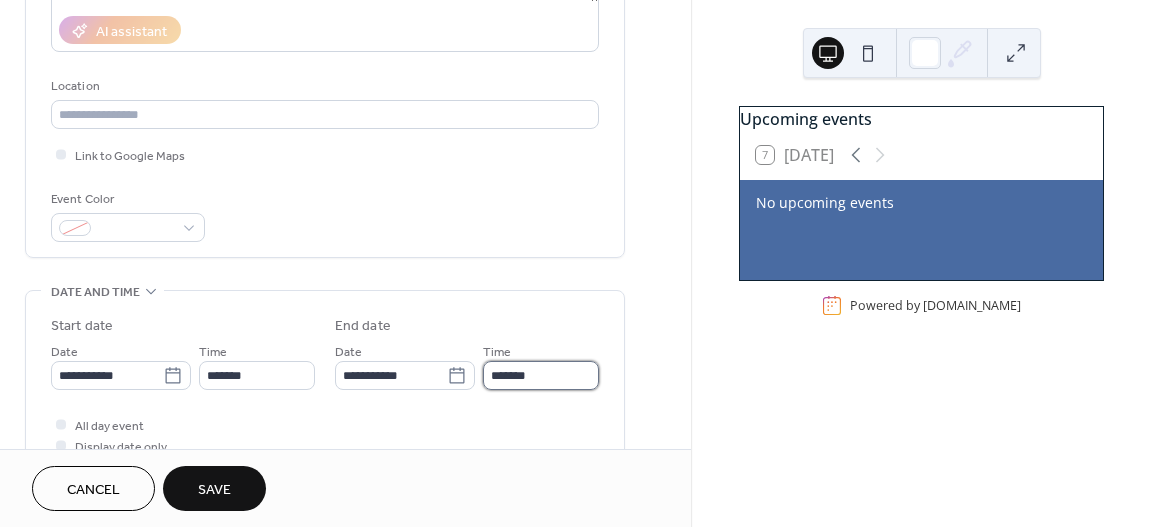 click on "*******" at bounding box center (541, 375) 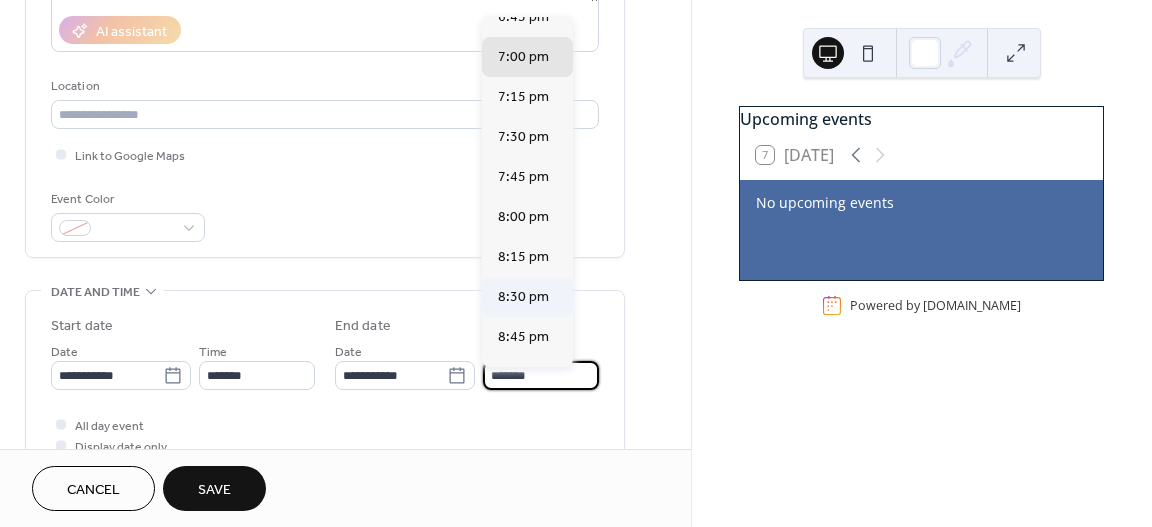 scroll, scrollTop: 200, scrollLeft: 0, axis: vertical 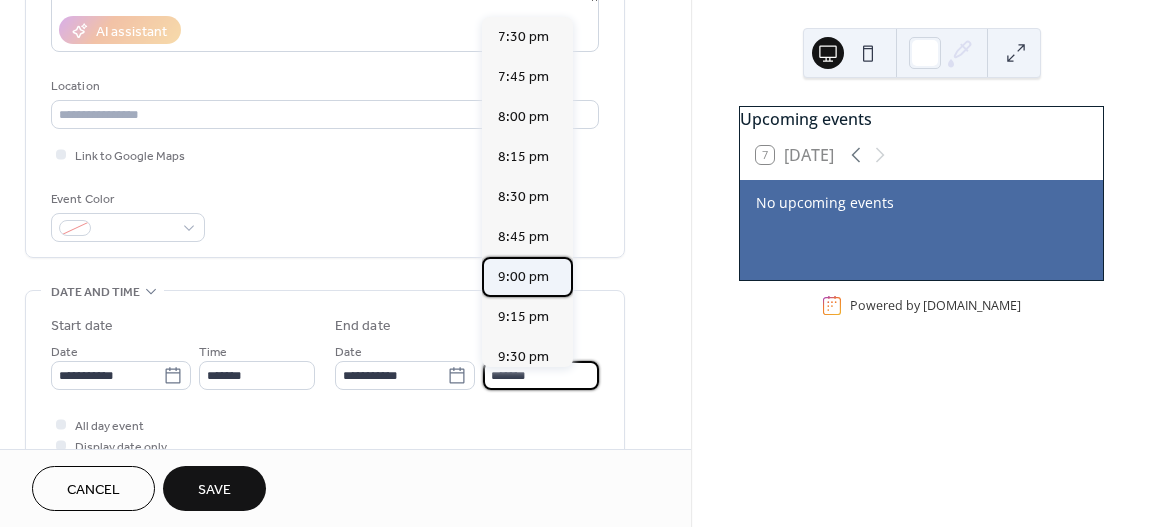 click on "9:00 pm" at bounding box center (523, 276) 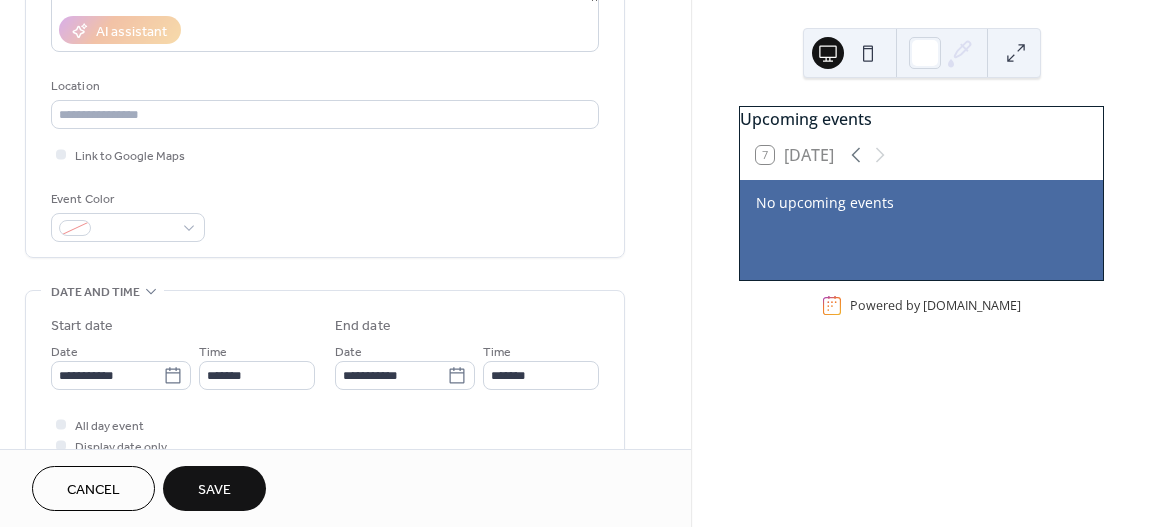 type on "*******" 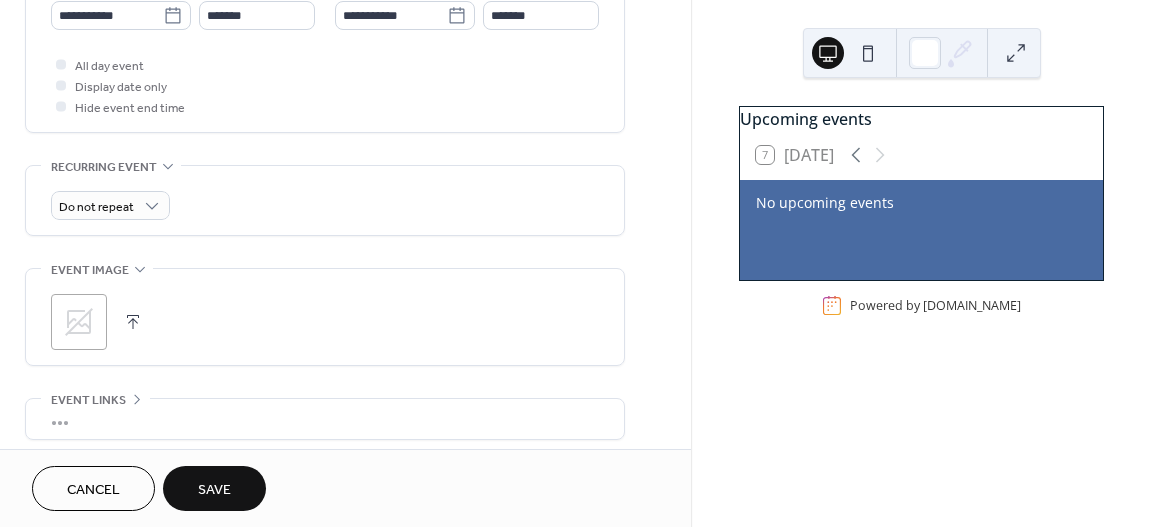 scroll, scrollTop: 720, scrollLeft: 0, axis: vertical 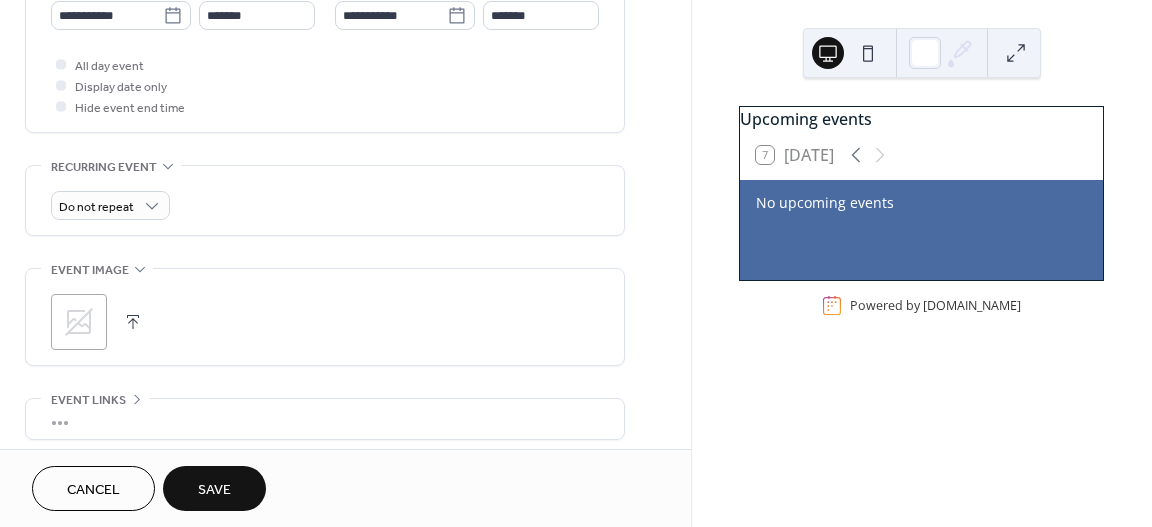 click at bounding box center [133, 322] 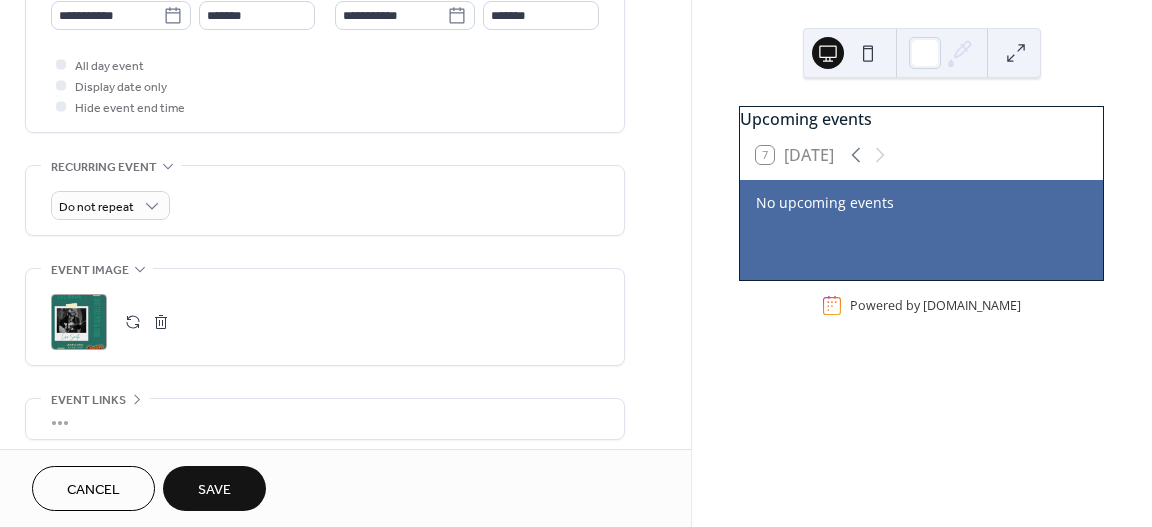 click on "Save" at bounding box center [214, 490] 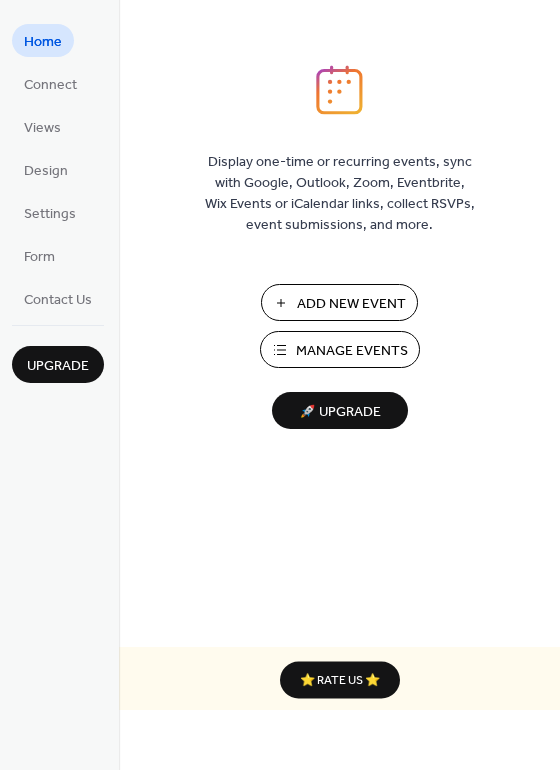 scroll, scrollTop: 0, scrollLeft: 0, axis: both 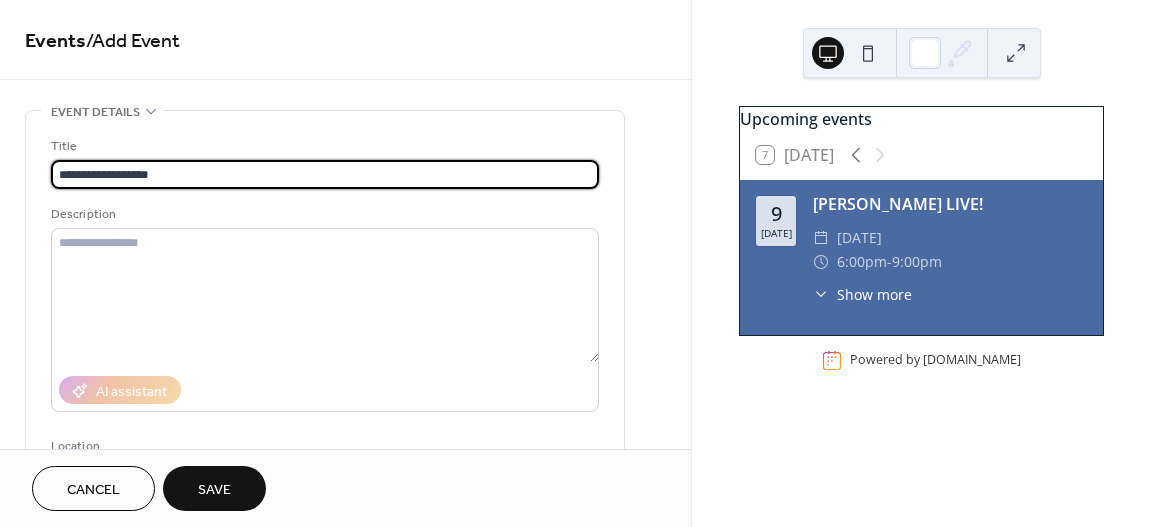 type on "**********" 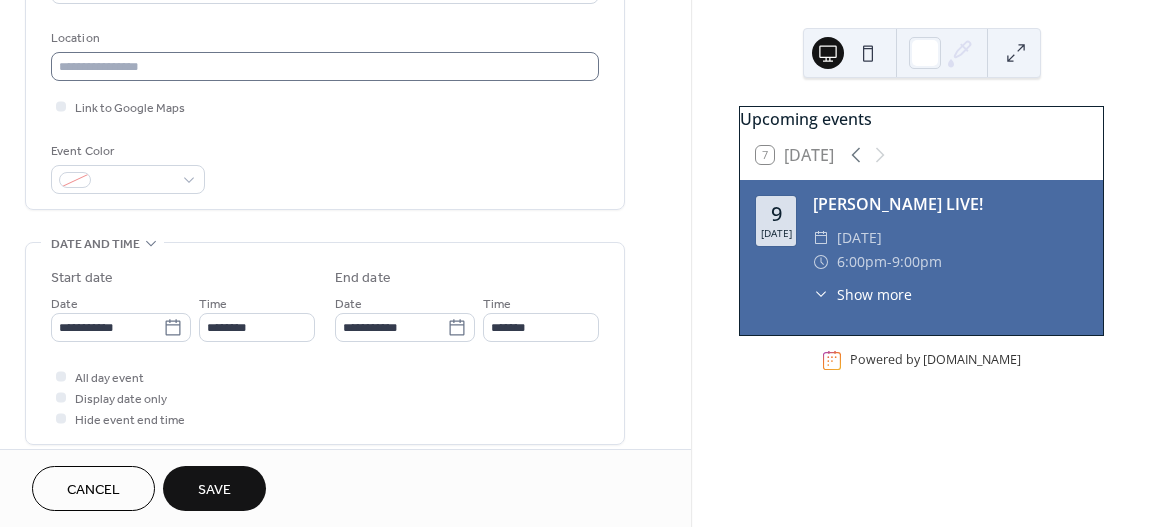 scroll, scrollTop: 420, scrollLeft: 0, axis: vertical 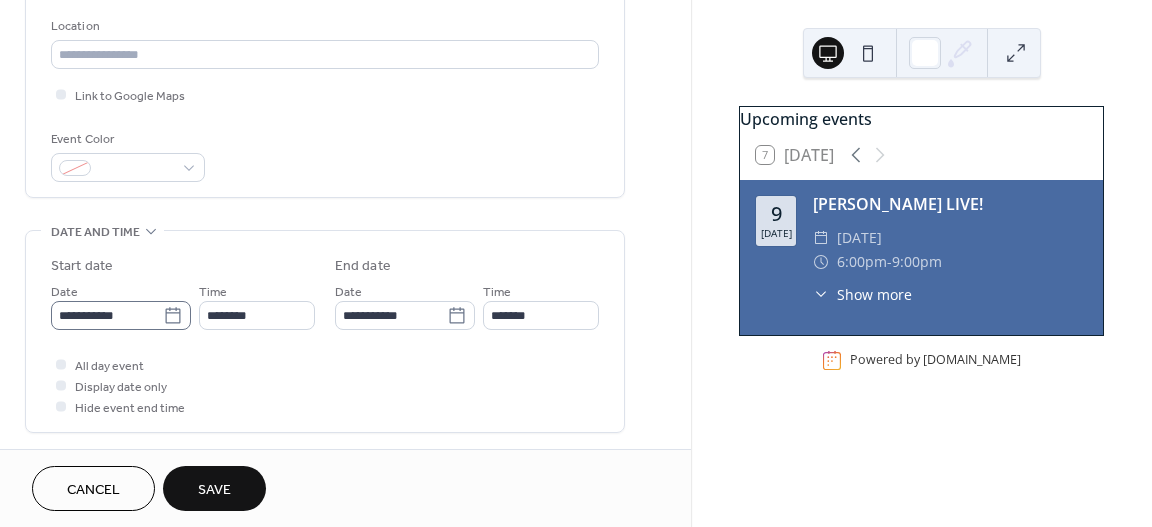 click 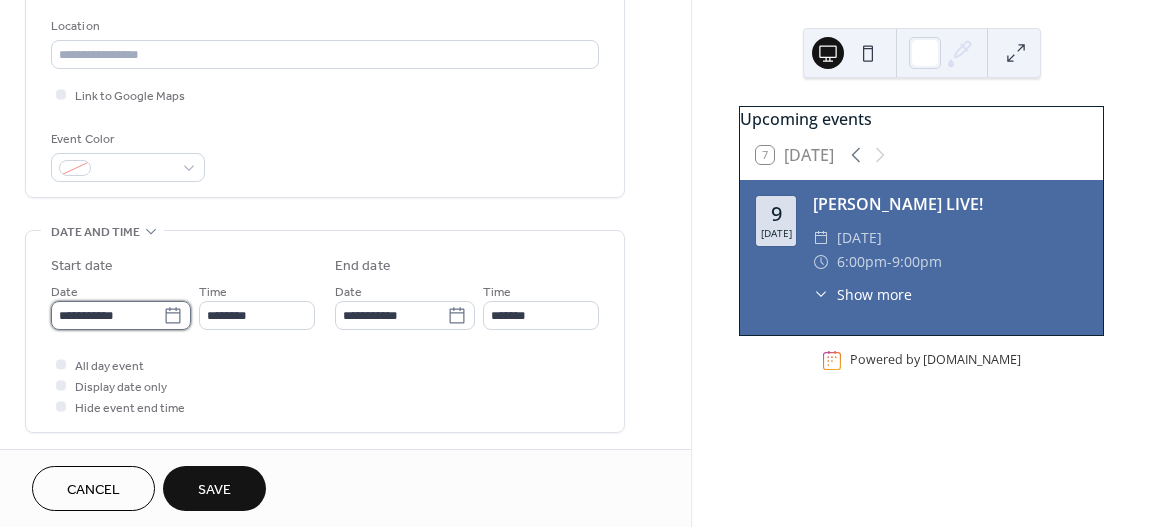 click on "**********" at bounding box center [107, 315] 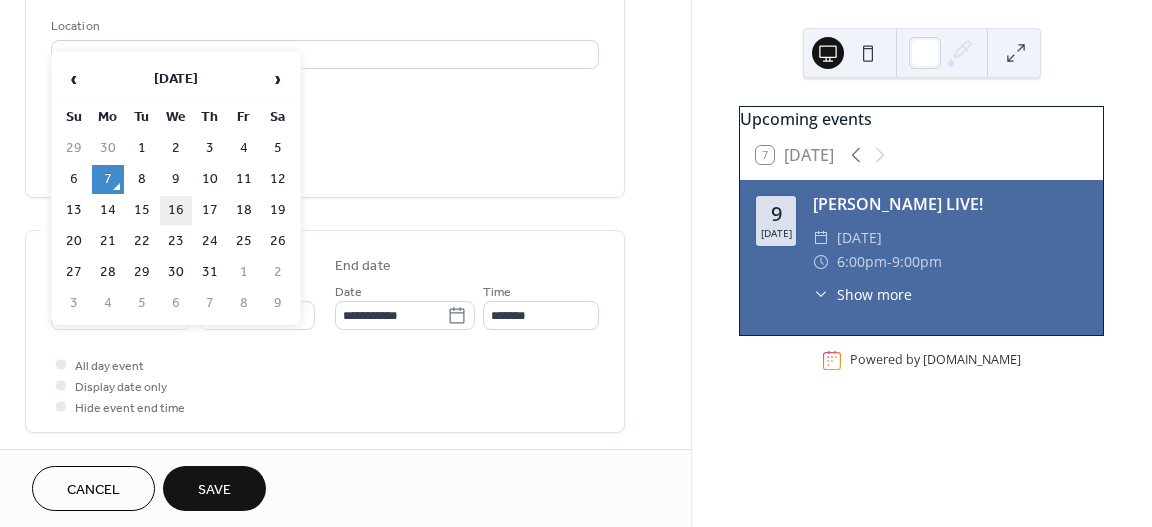 click on "16" at bounding box center (176, 210) 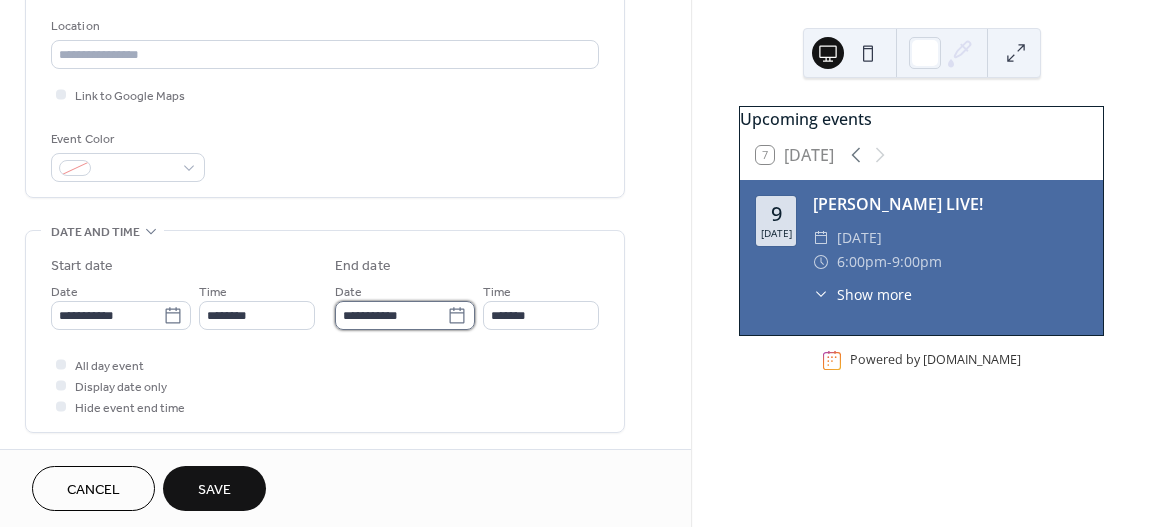 click on "**********" at bounding box center [391, 315] 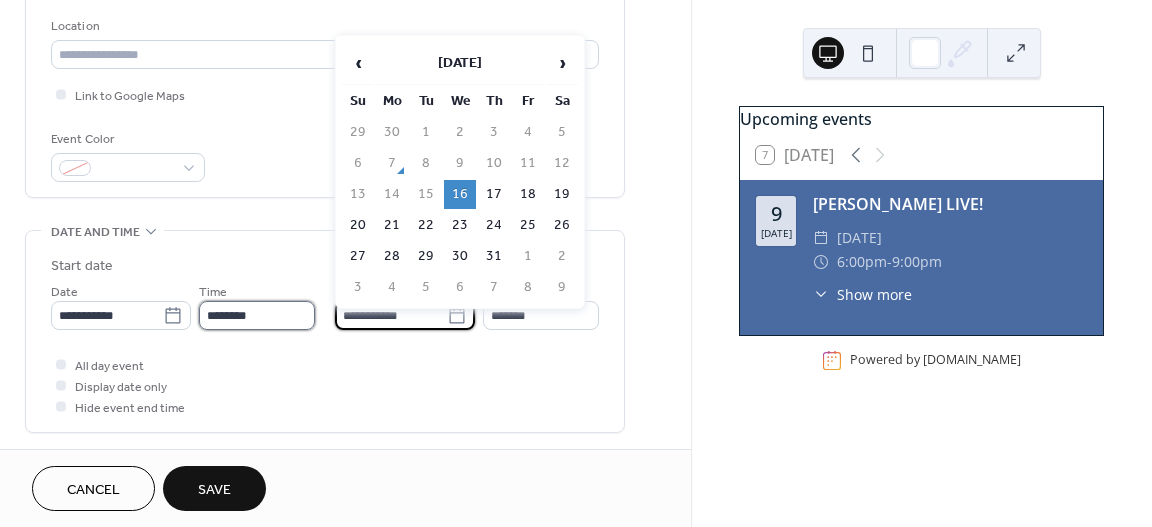 click on "********" at bounding box center [257, 315] 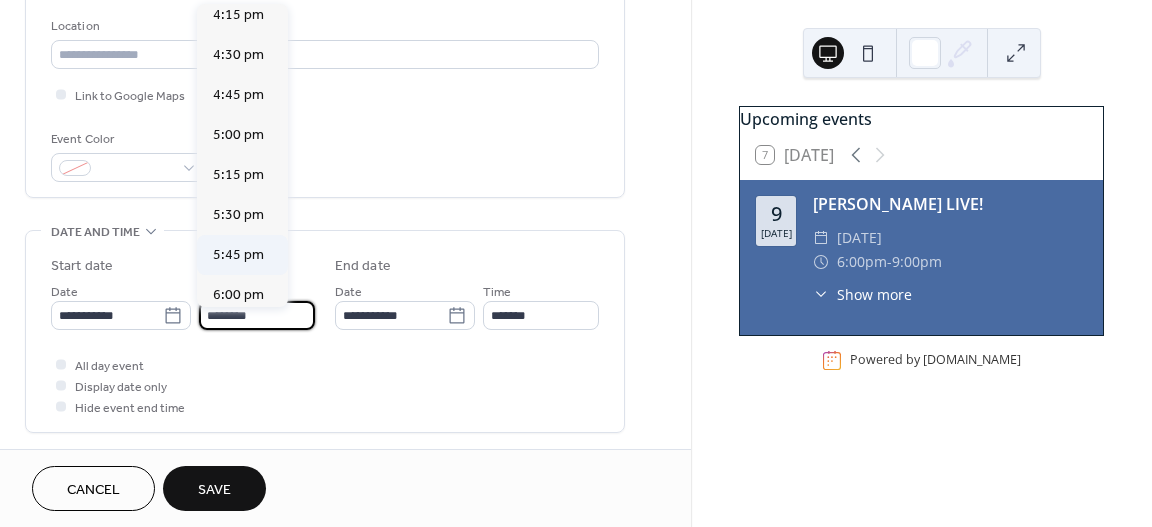 scroll, scrollTop: 2709, scrollLeft: 0, axis: vertical 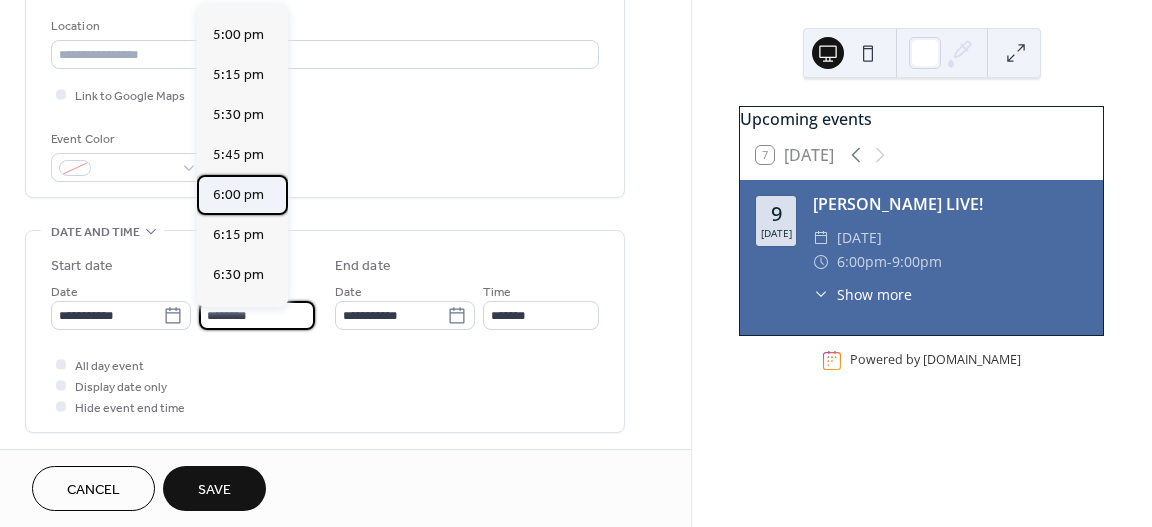 click on "6:00 pm" at bounding box center (238, 195) 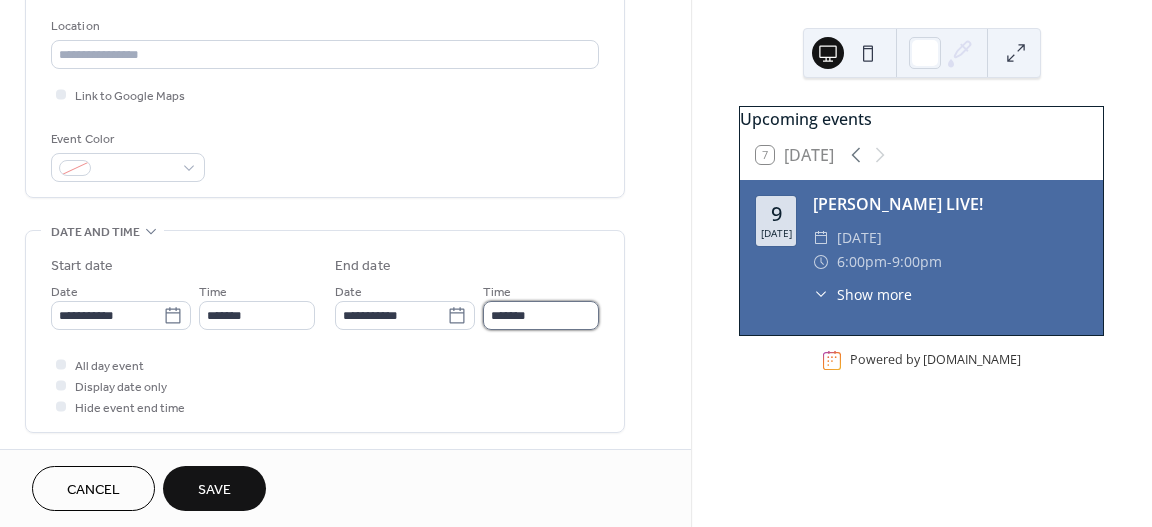 click on "*******" at bounding box center [541, 315] 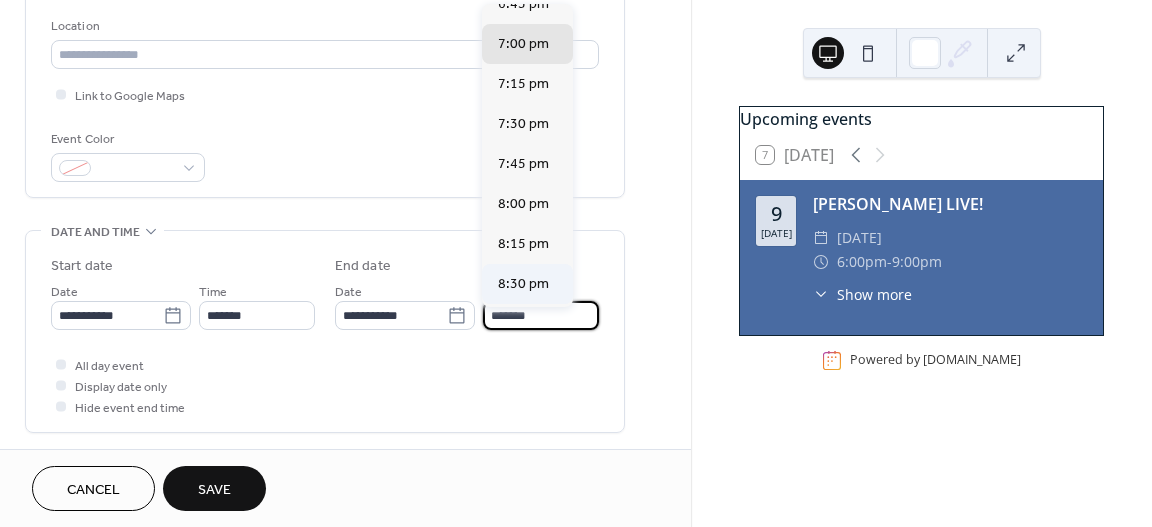 scroll, scrollTop: 200, scrollLeft: 0, axis: vertical 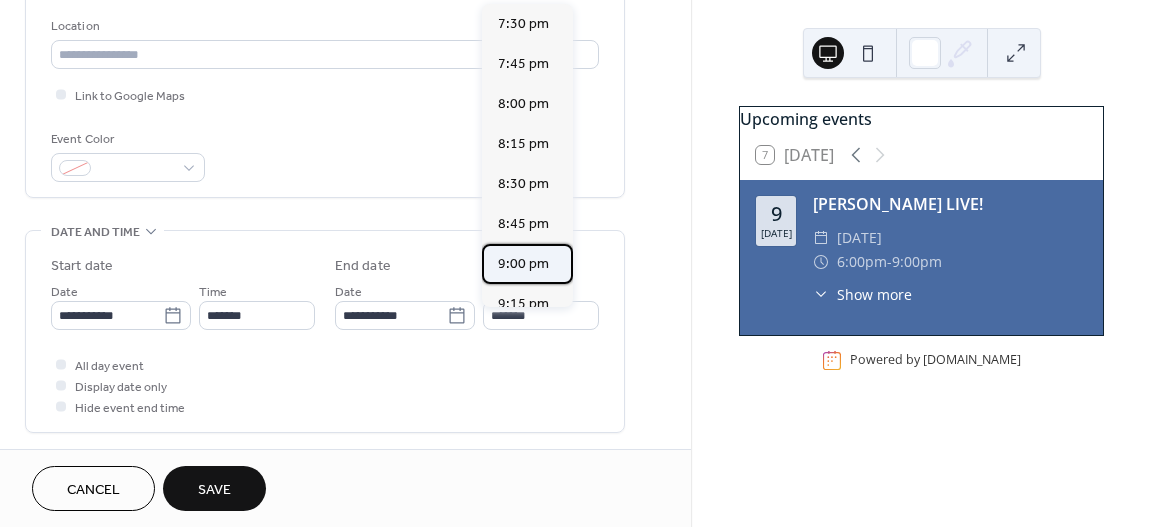 click on "9:00 pm" at bounding box center (523, 264) 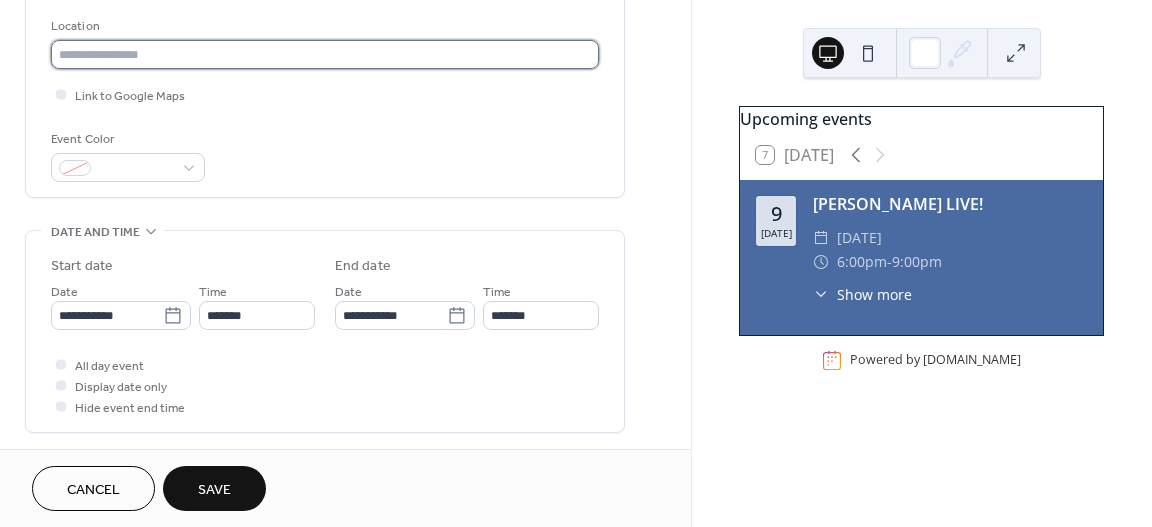 click at bounding box center [325, 54] 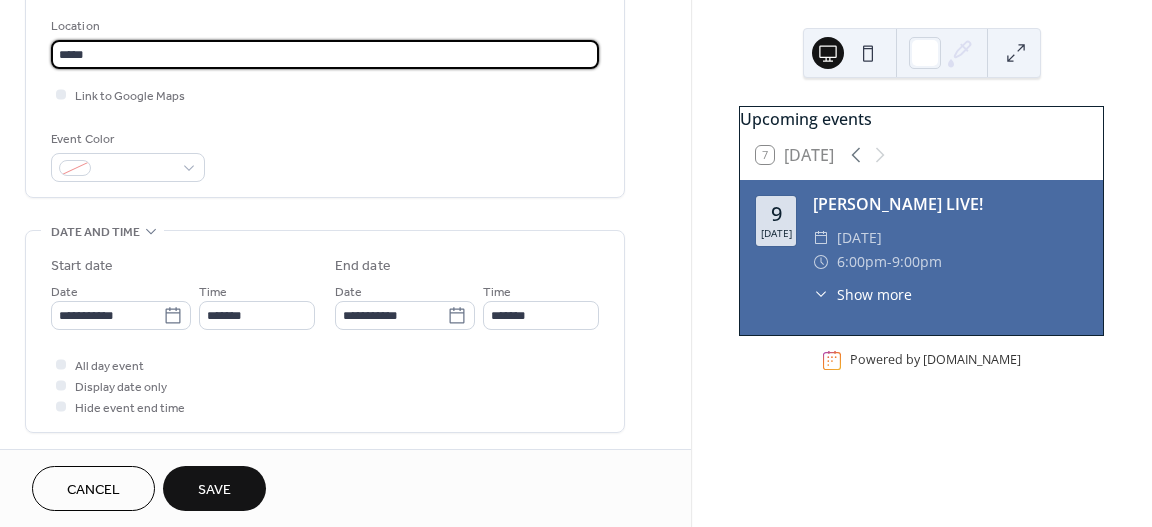type on "*****" 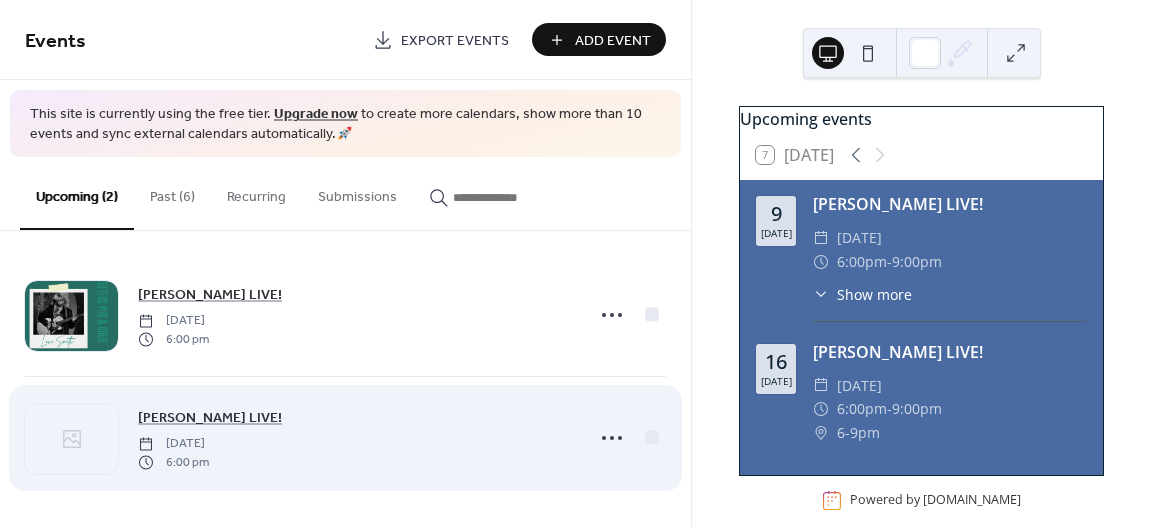 scroll, scrollTop: 9, scrollLeft: 0, axis: vertical 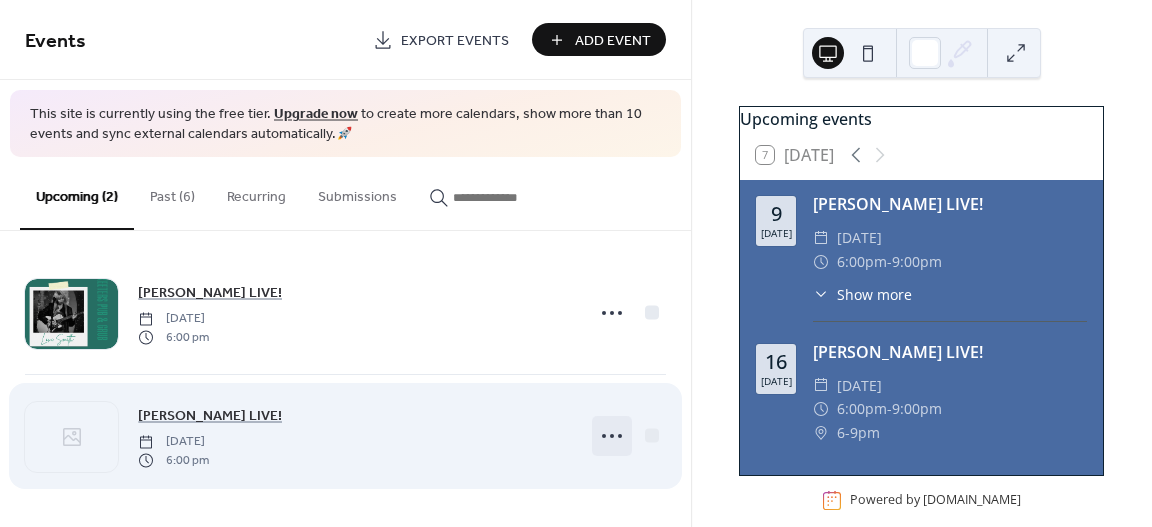 click 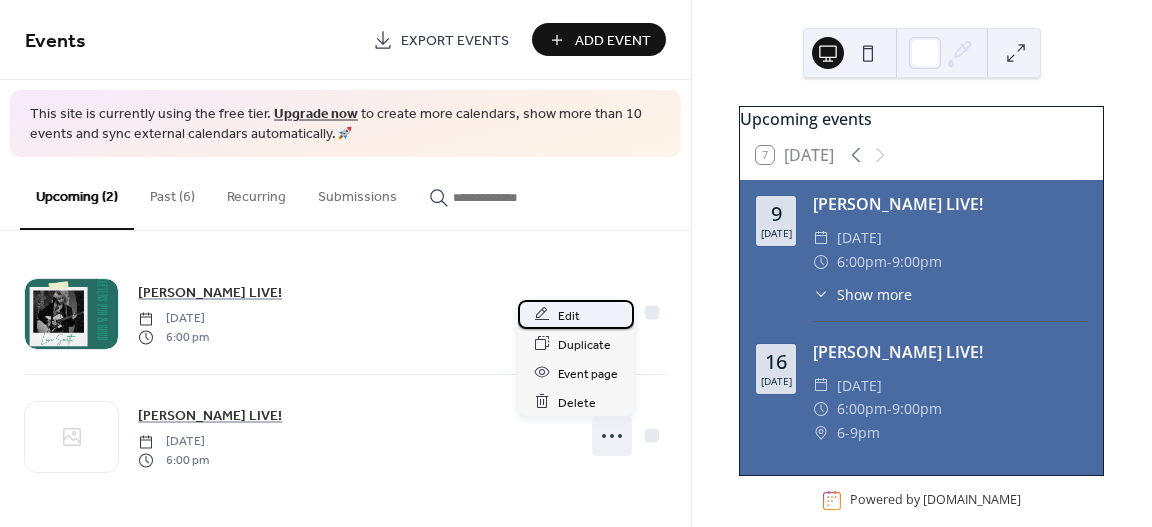 click on "Edit" at bounding box center (576, 314) 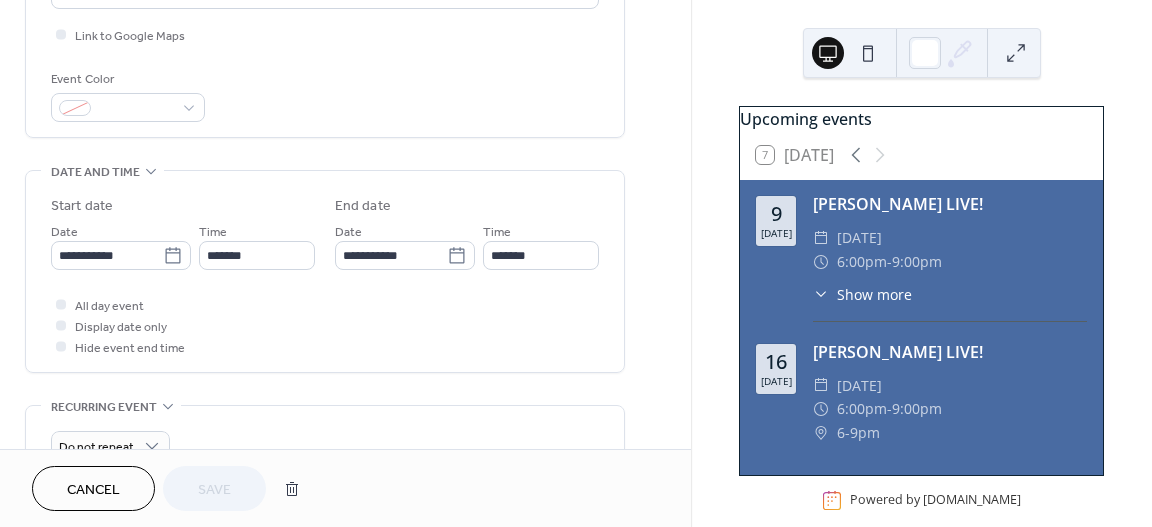 scroll, scrollTop: 720, scrollLeft: 0, axis: vertical 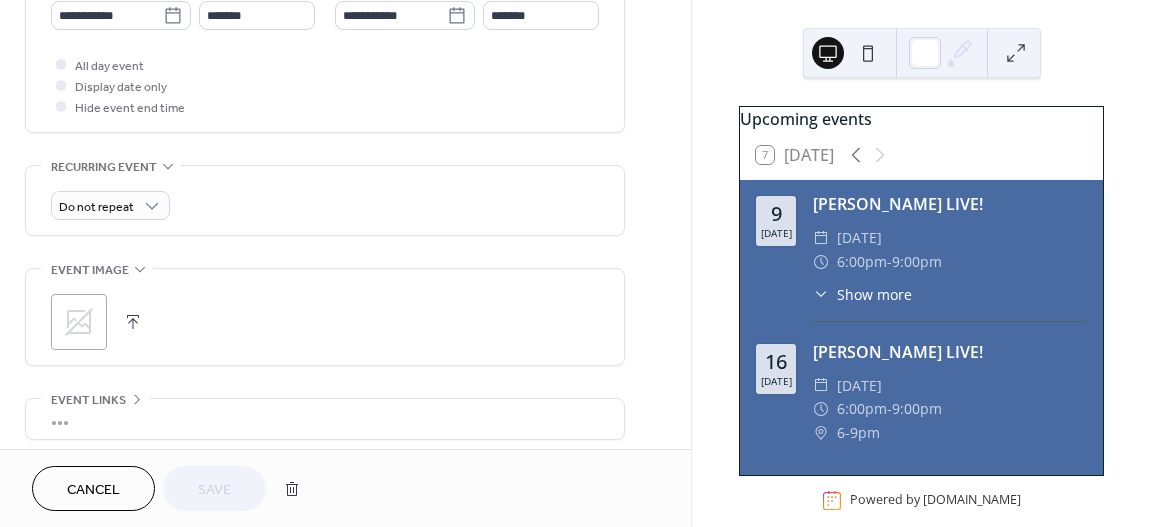 click at bounding box center [133, 322] 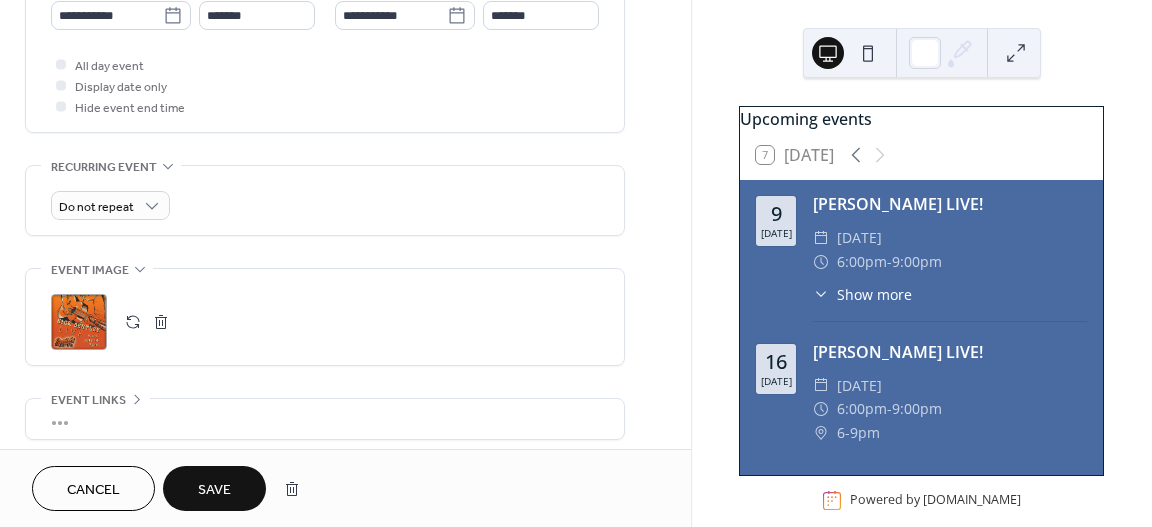 click on "Save" at bounding box center [214, 488] 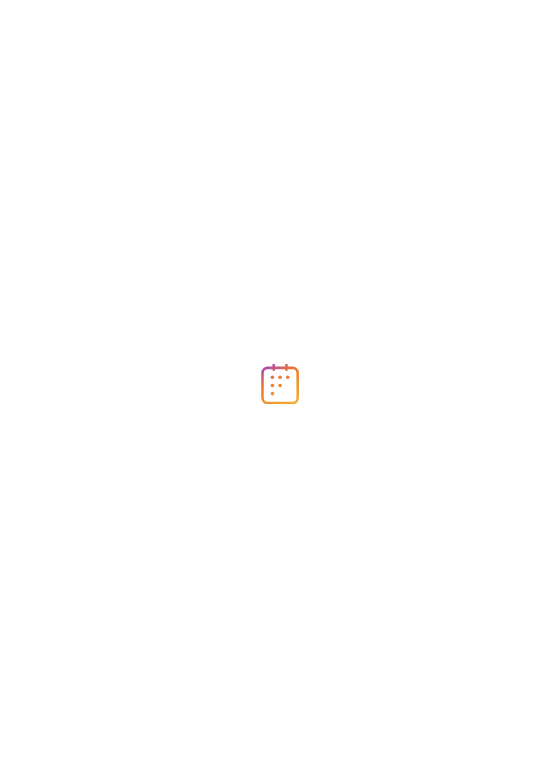 scroll, scrollTop: 0, scrollLeft: 0, axis: both 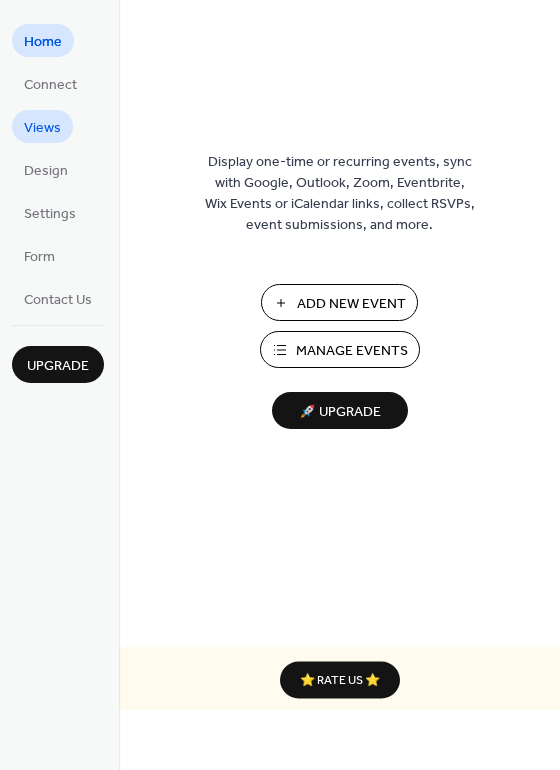 click on "Views" at bounding box center [42, 128] 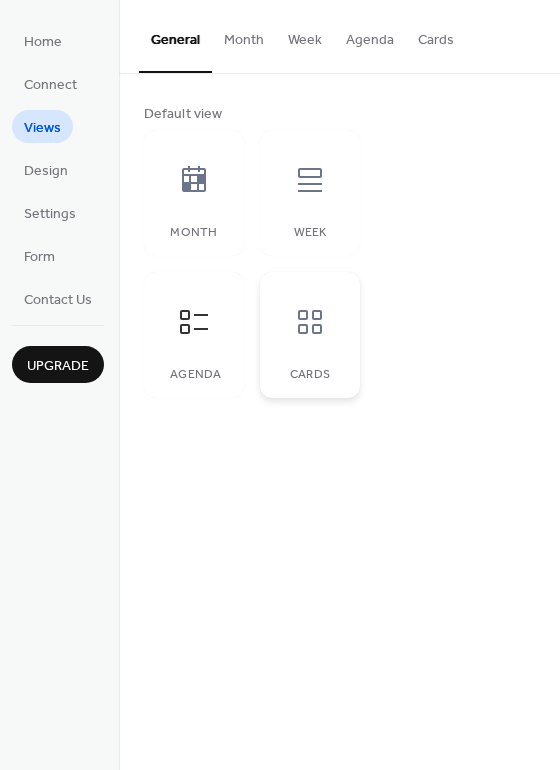 click 